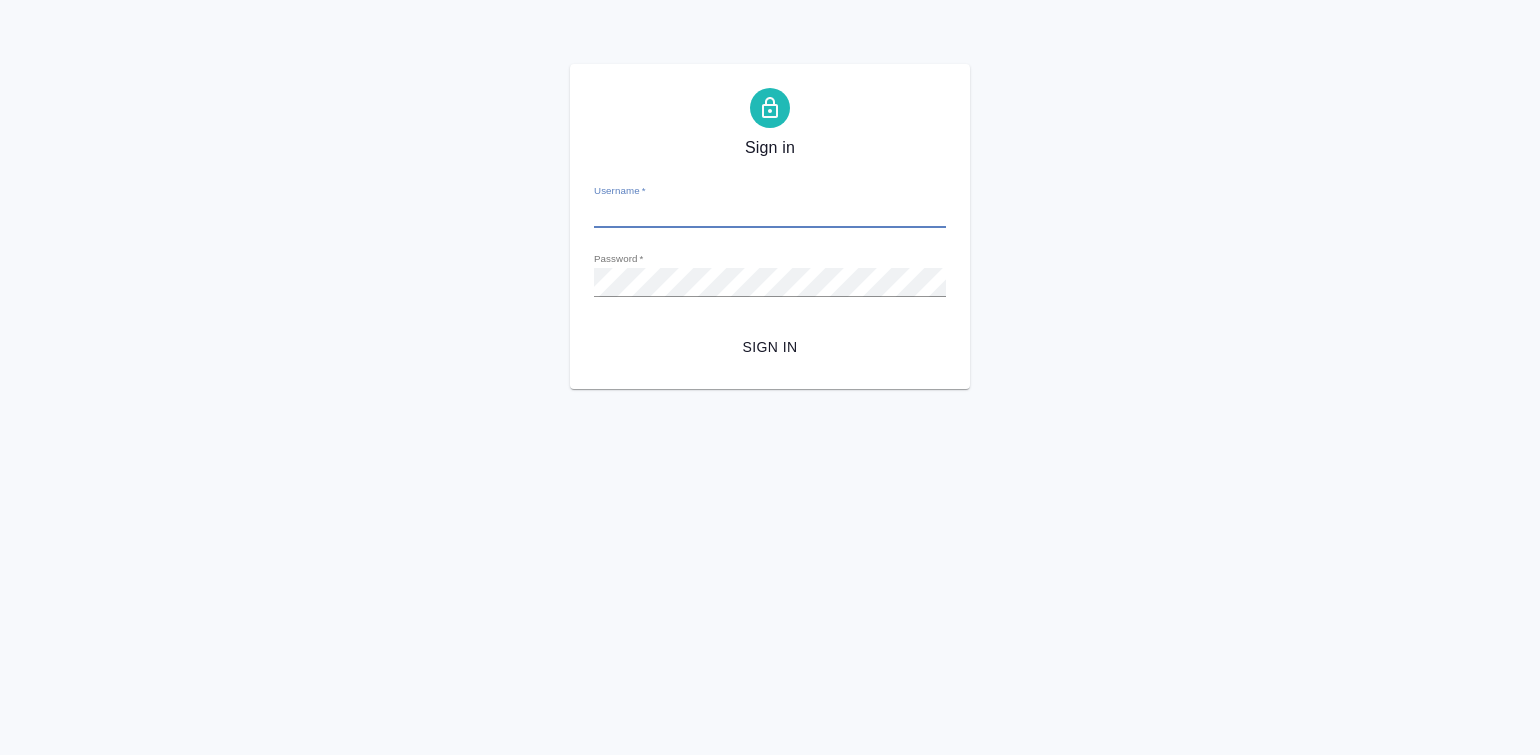 scroll, scrollTop: 0, scrollLeft: 0, axis: both 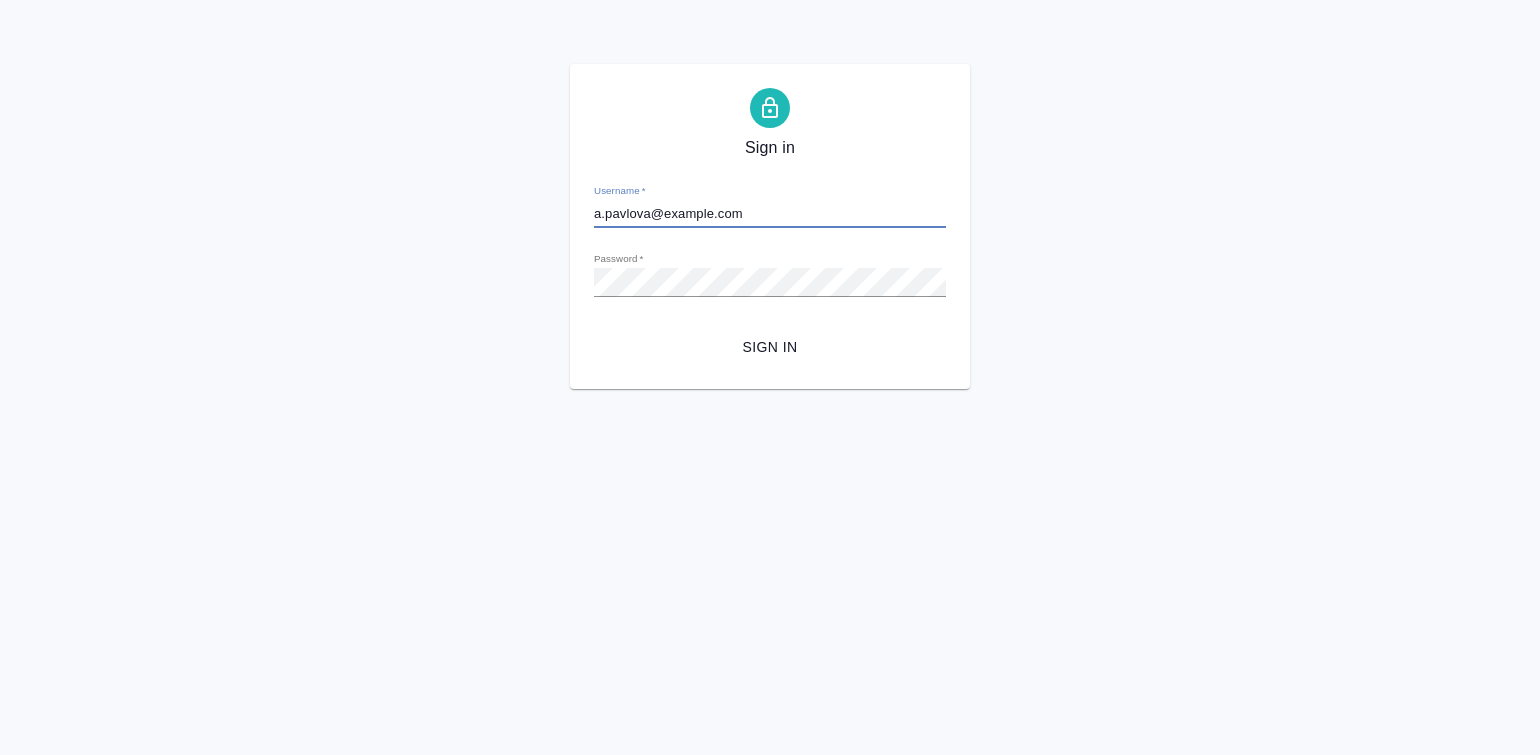 click on "Sign in" at bounding box center [770, 347] 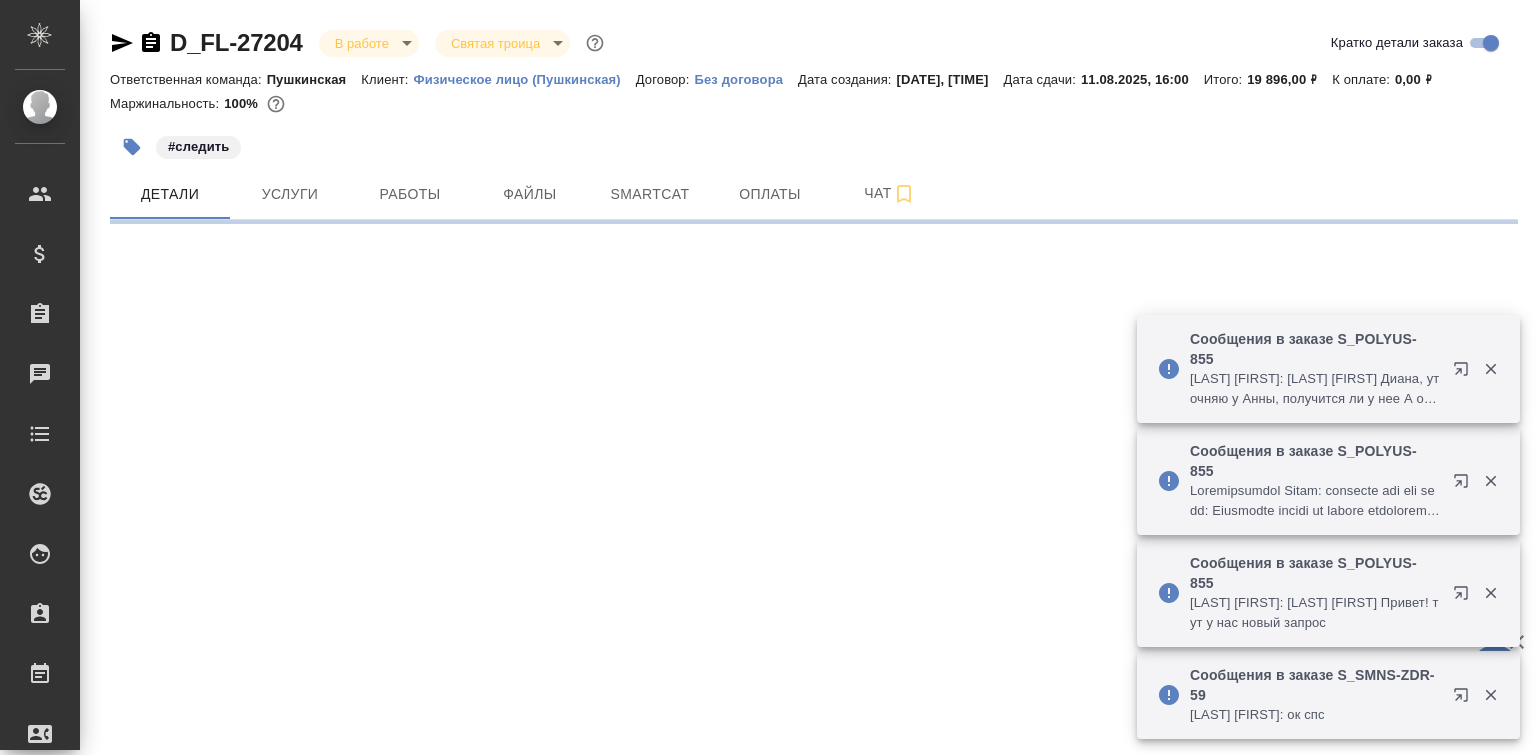 scroll, scrollTop: 0, scrollLeft: 0, axis: both 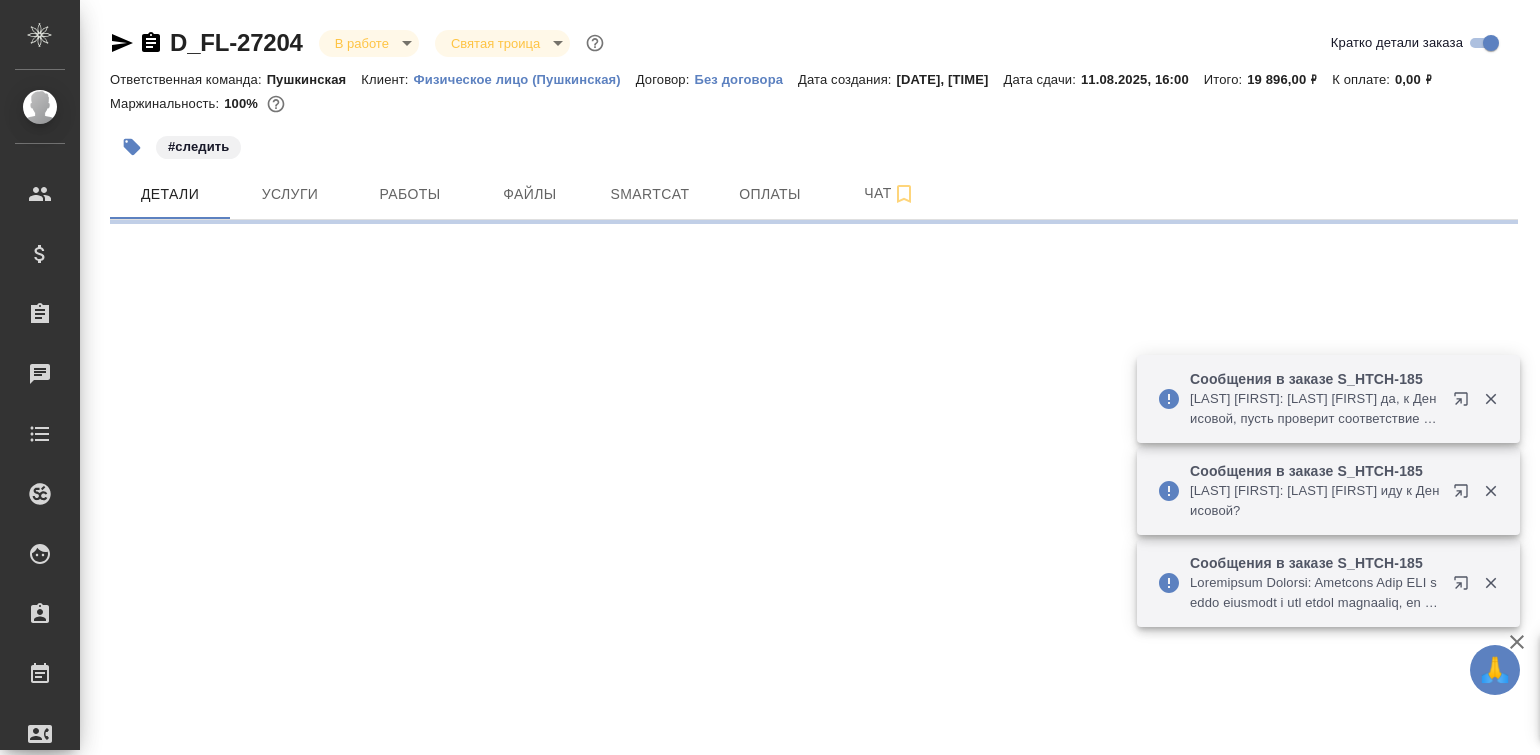 select on "RU" 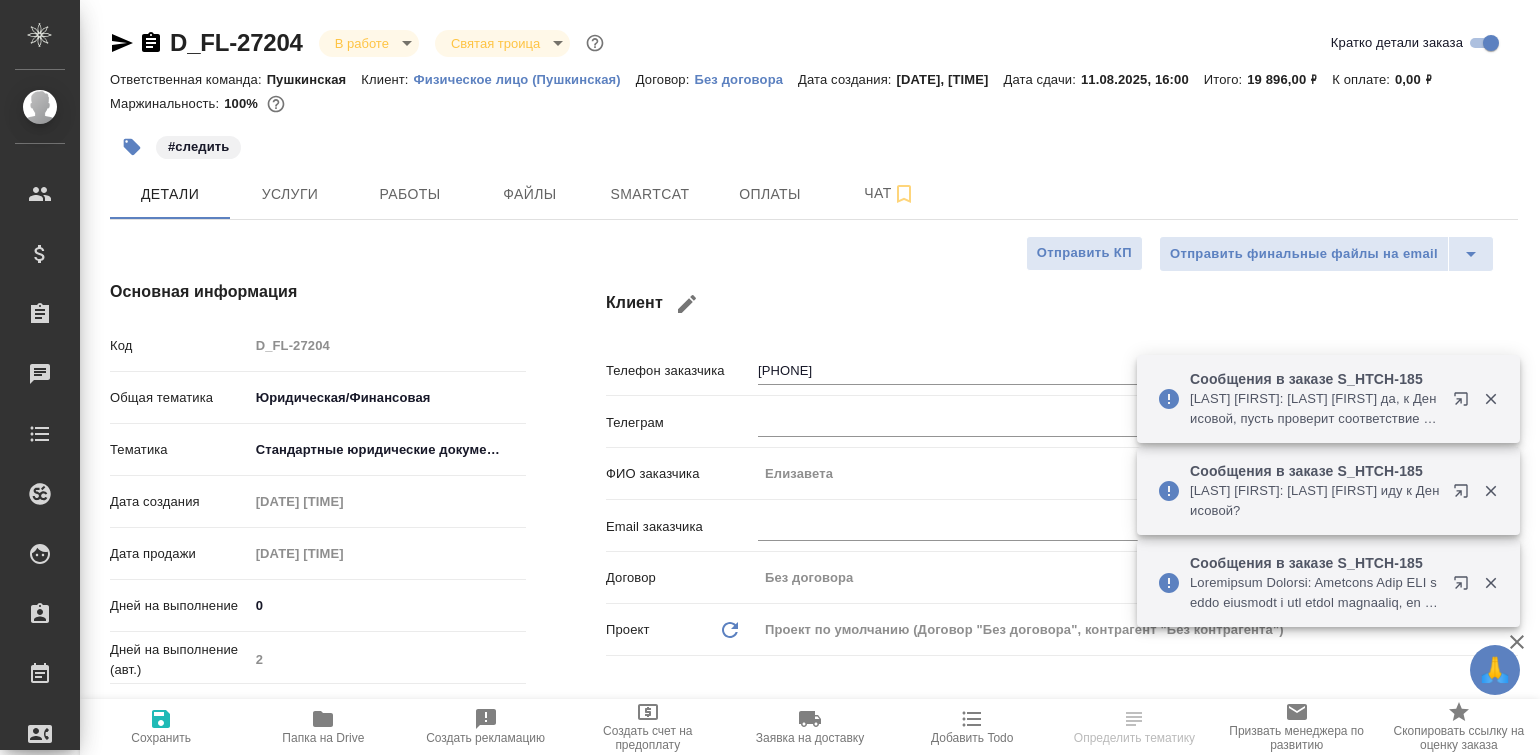 type on "x" 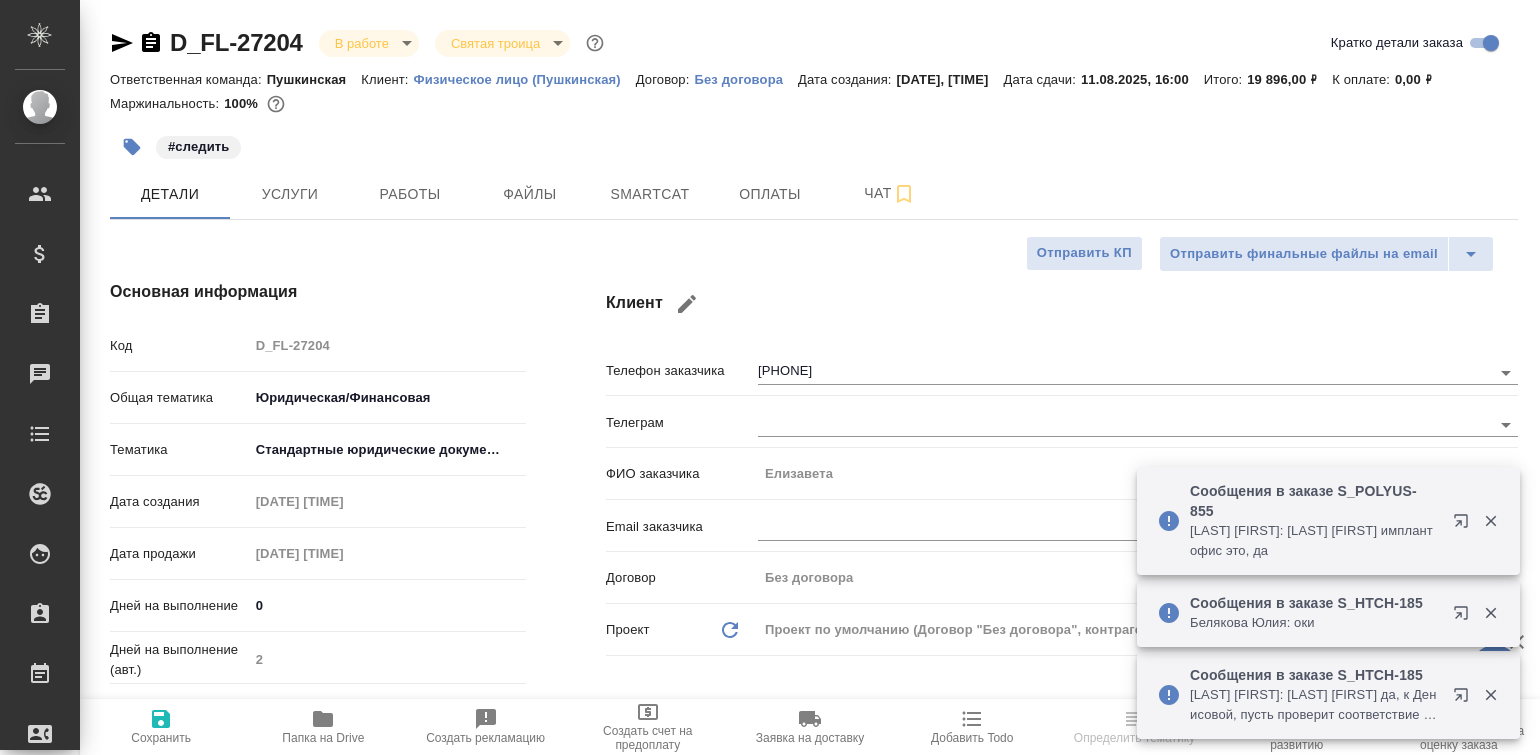 scroll, scrollTop: 375, scrollLeft: 0, axis: vertical 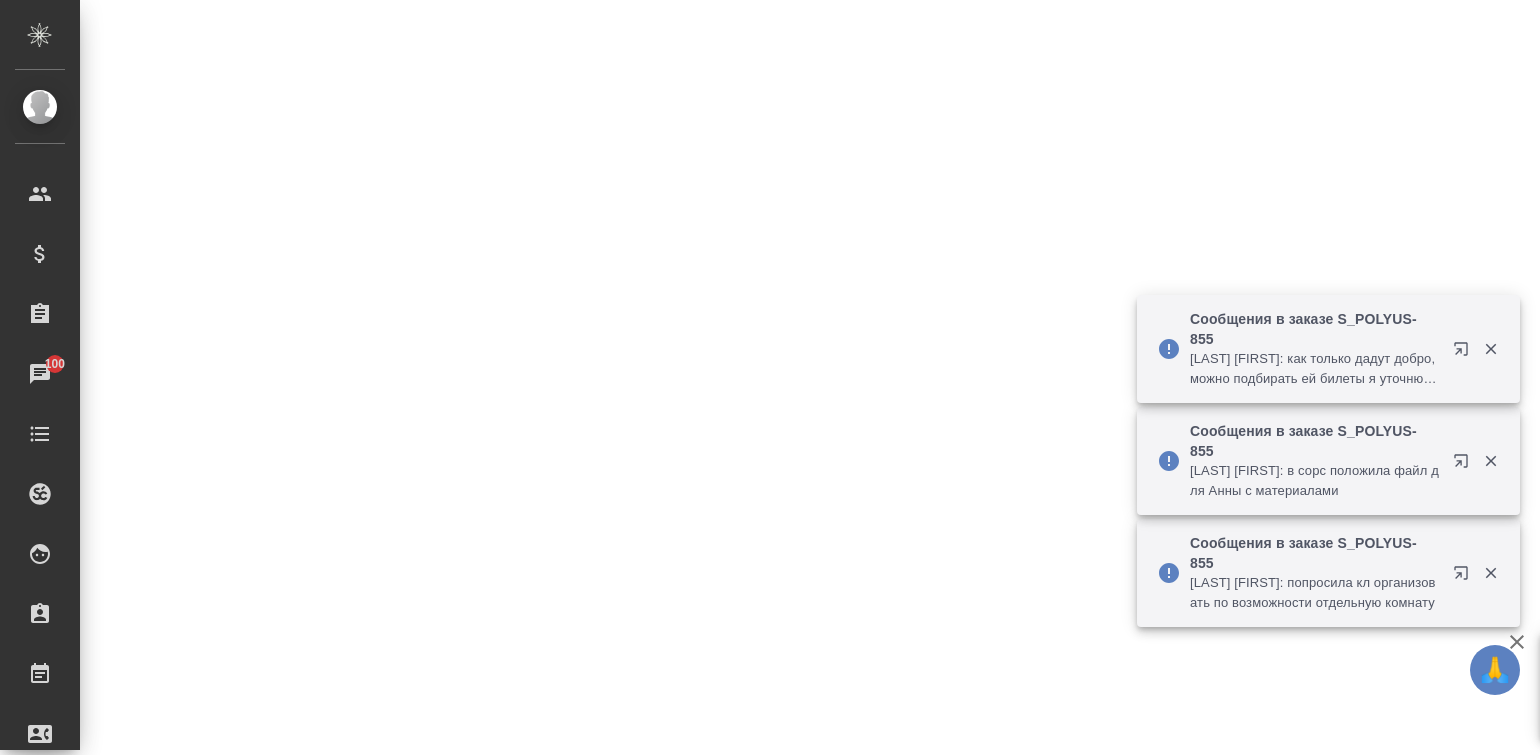 select on "RU" 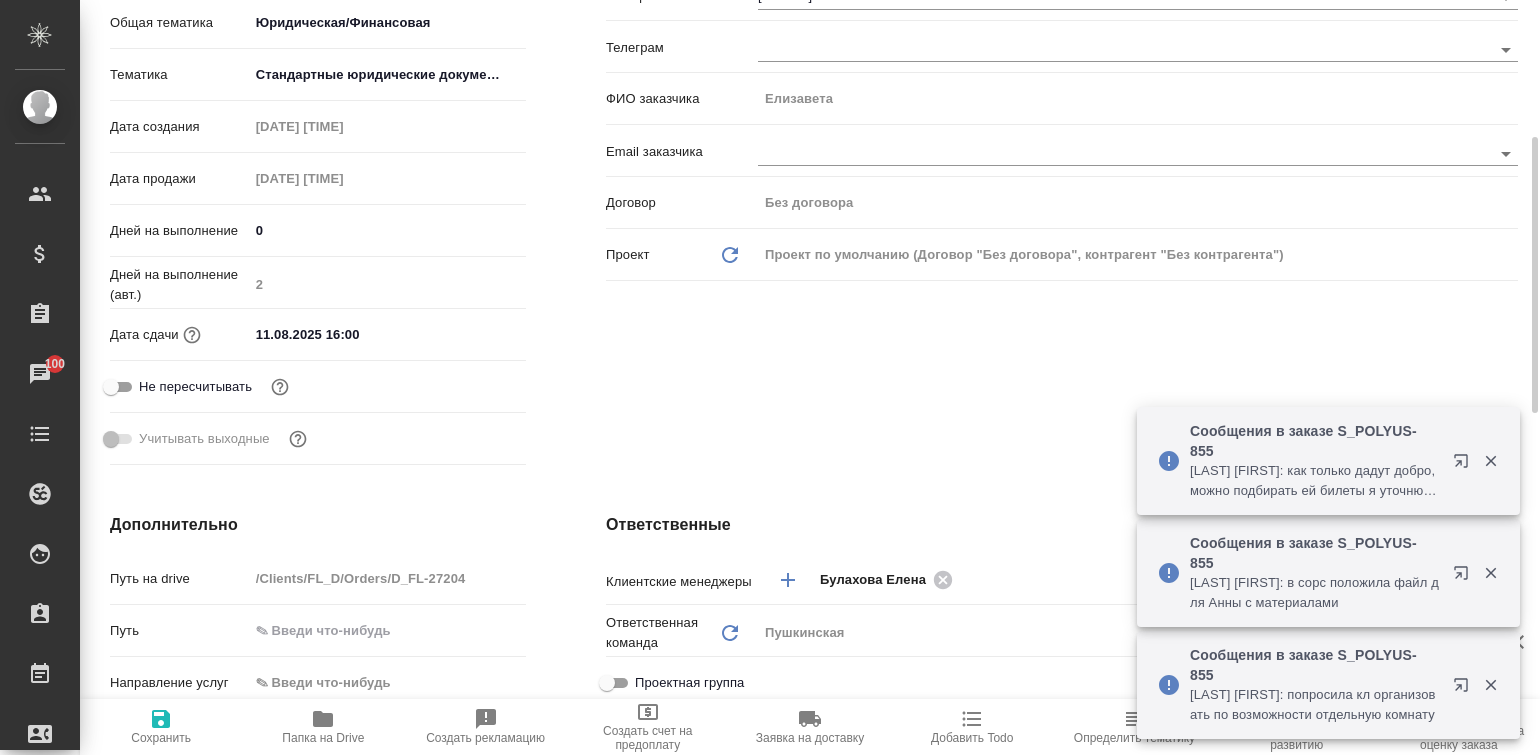 type on "x" 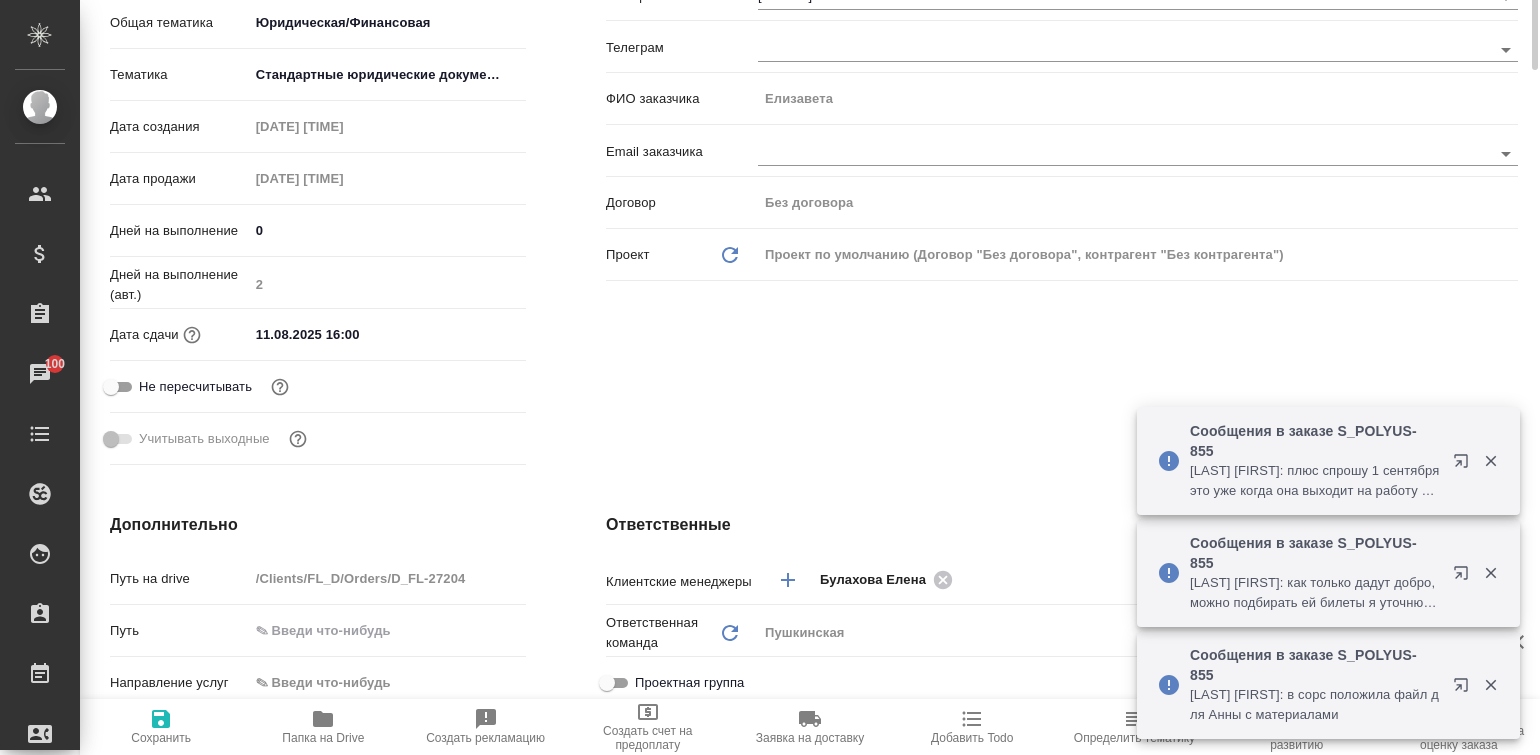 scroll, scrollTop: 0, scrollLeft: 0, axis: both 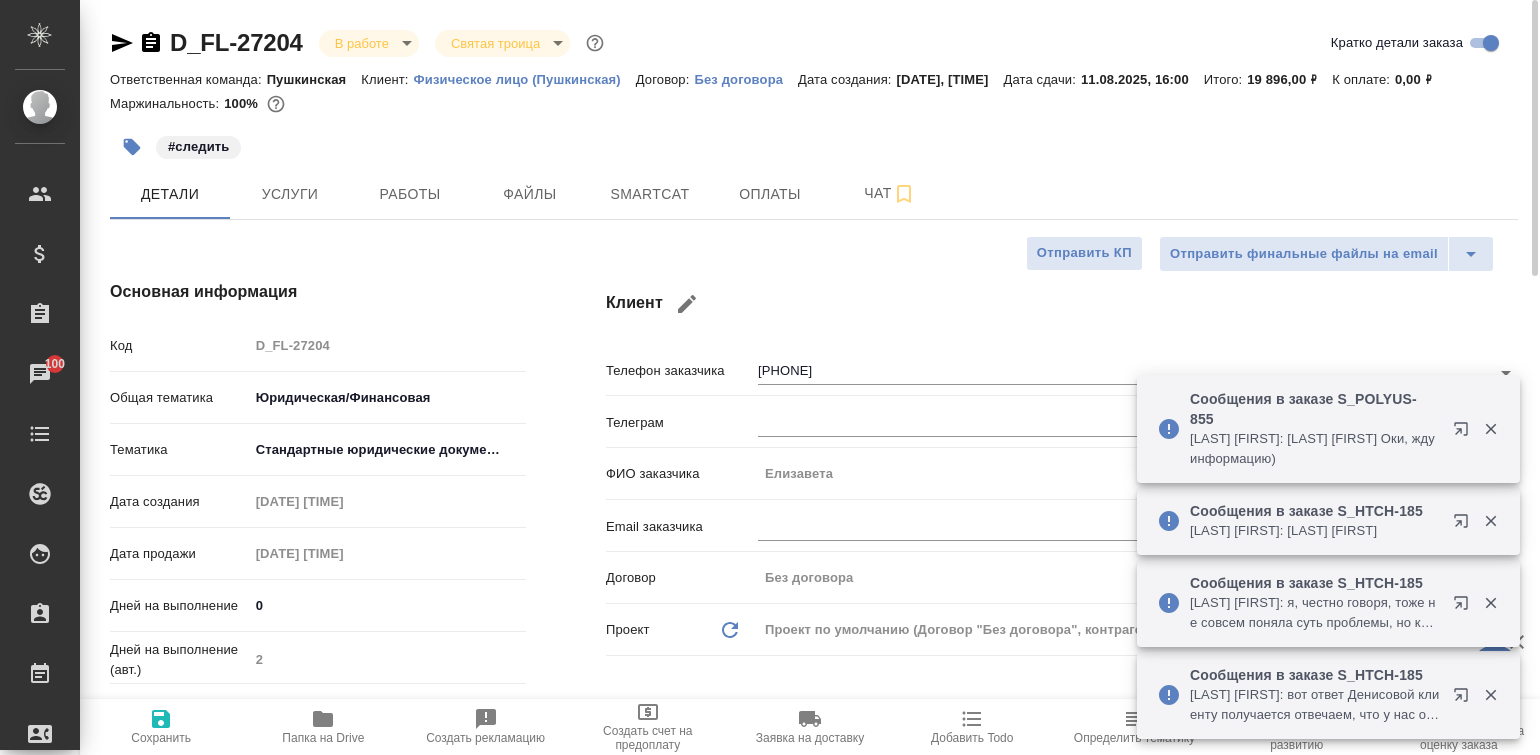 type on "x" 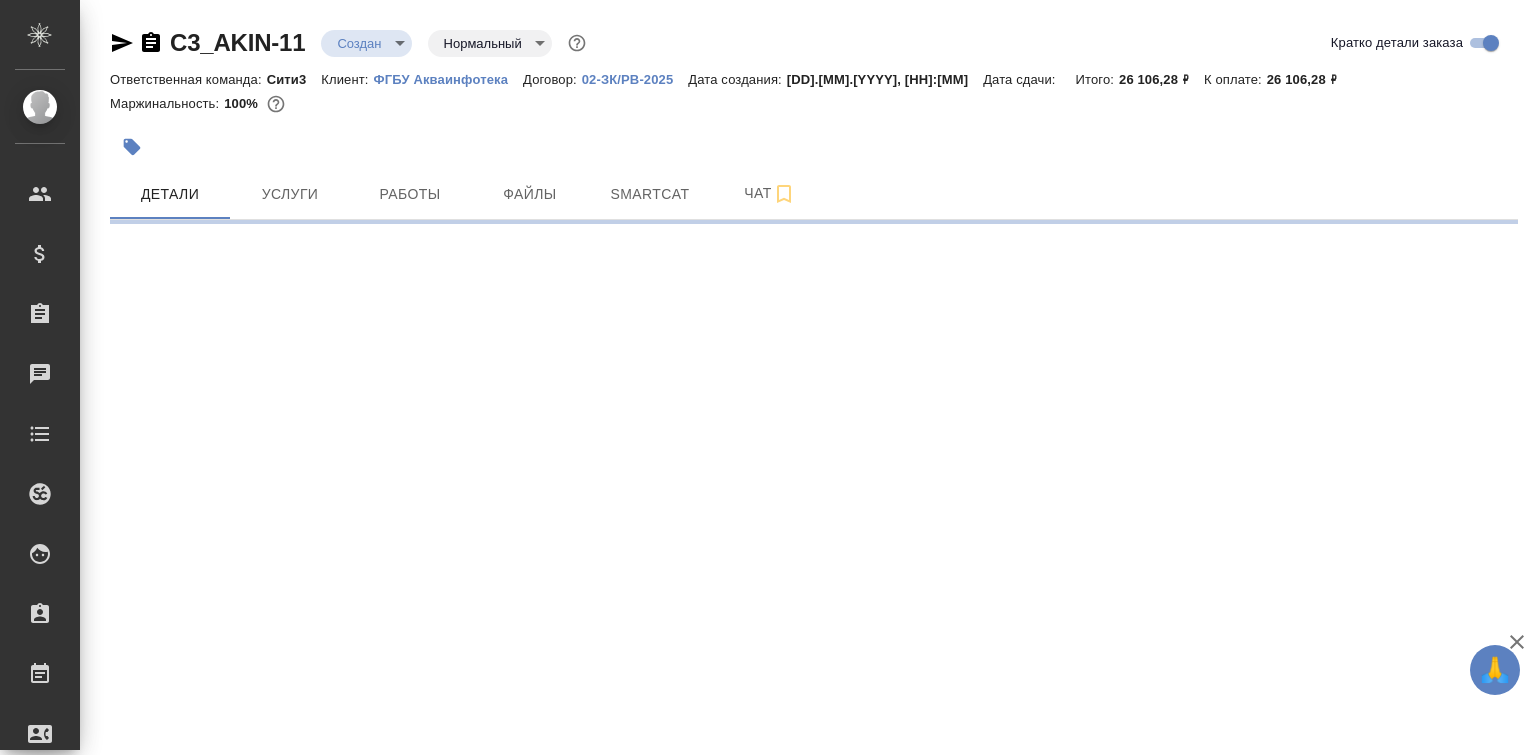 scroll, scrollTop: 0, scrollLeft: 0, axis: both 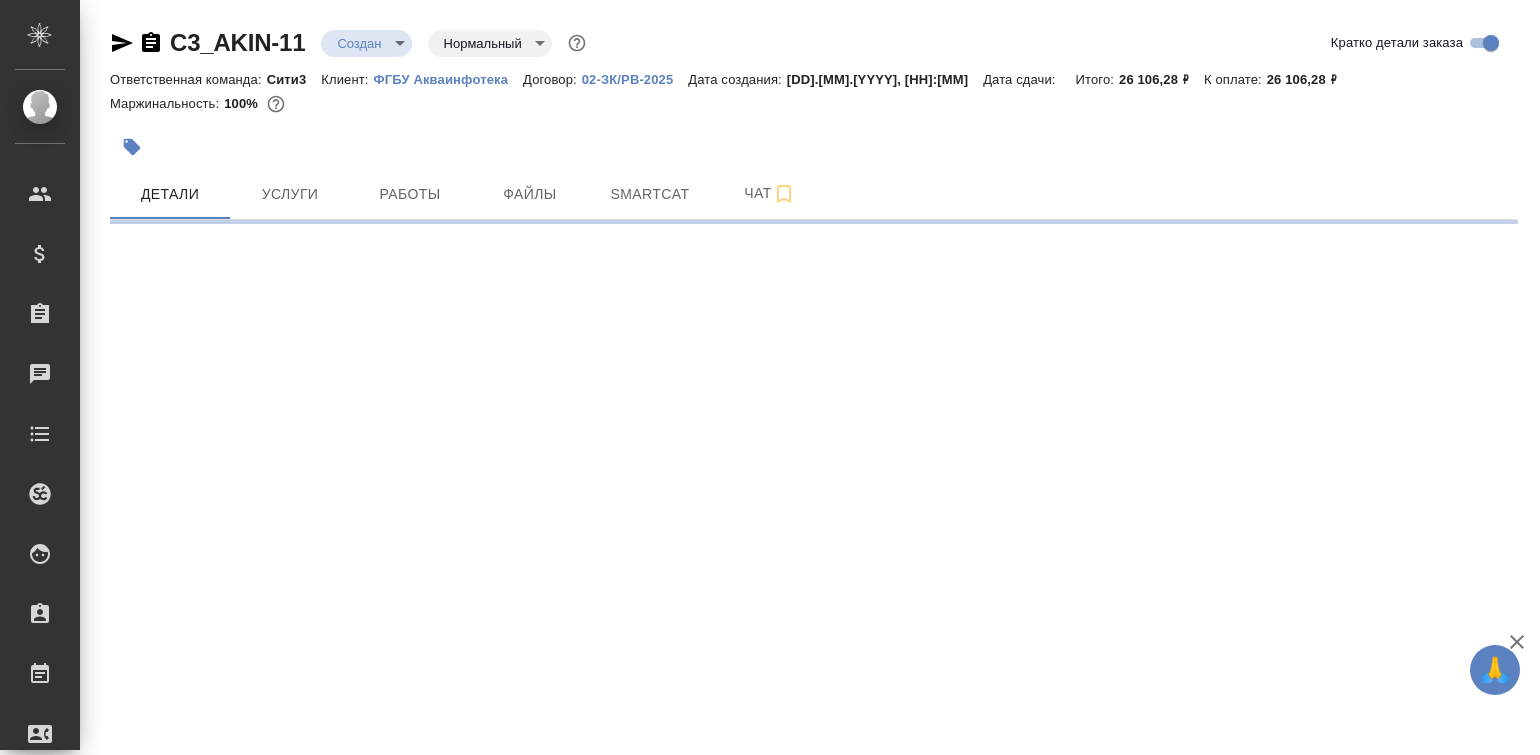 select on "RU" 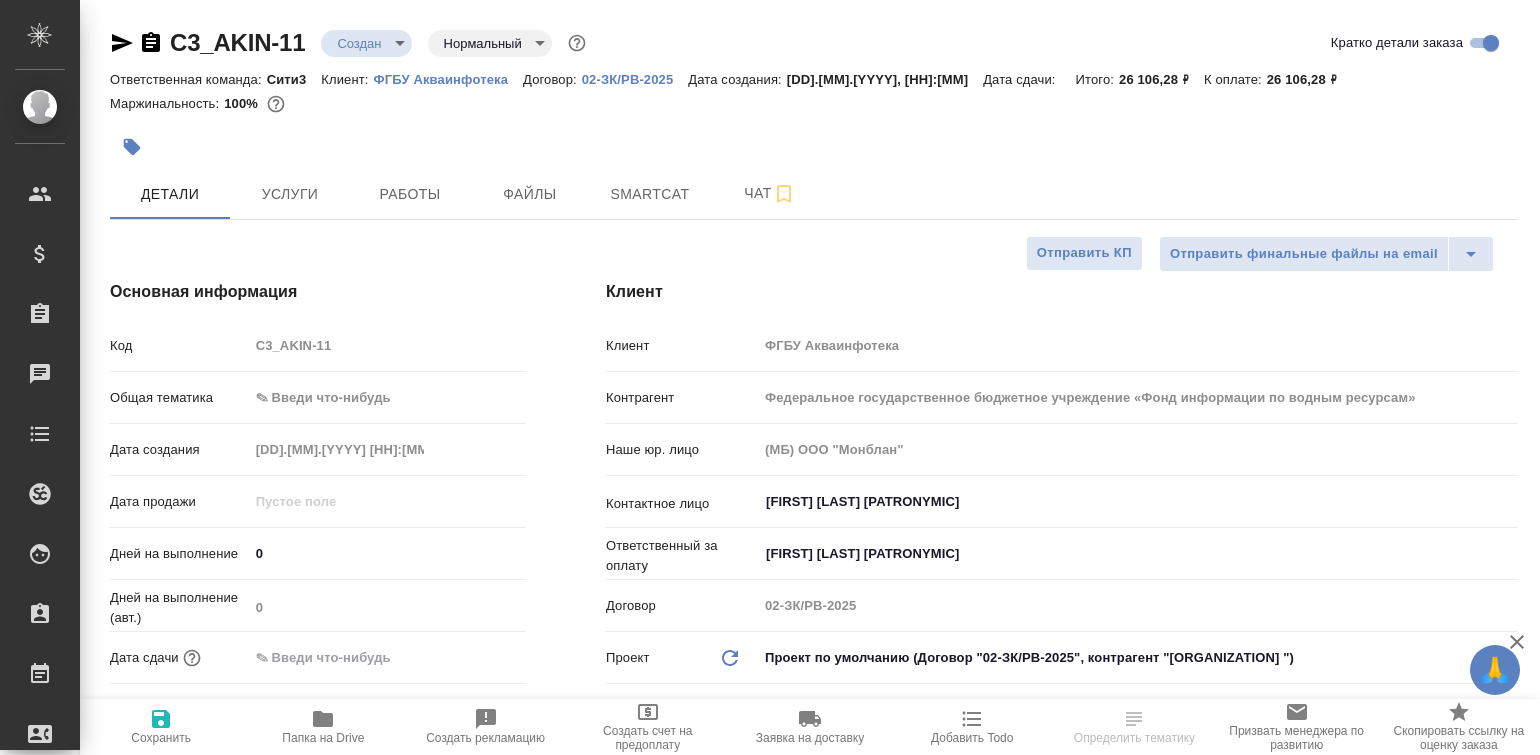 type on "x" 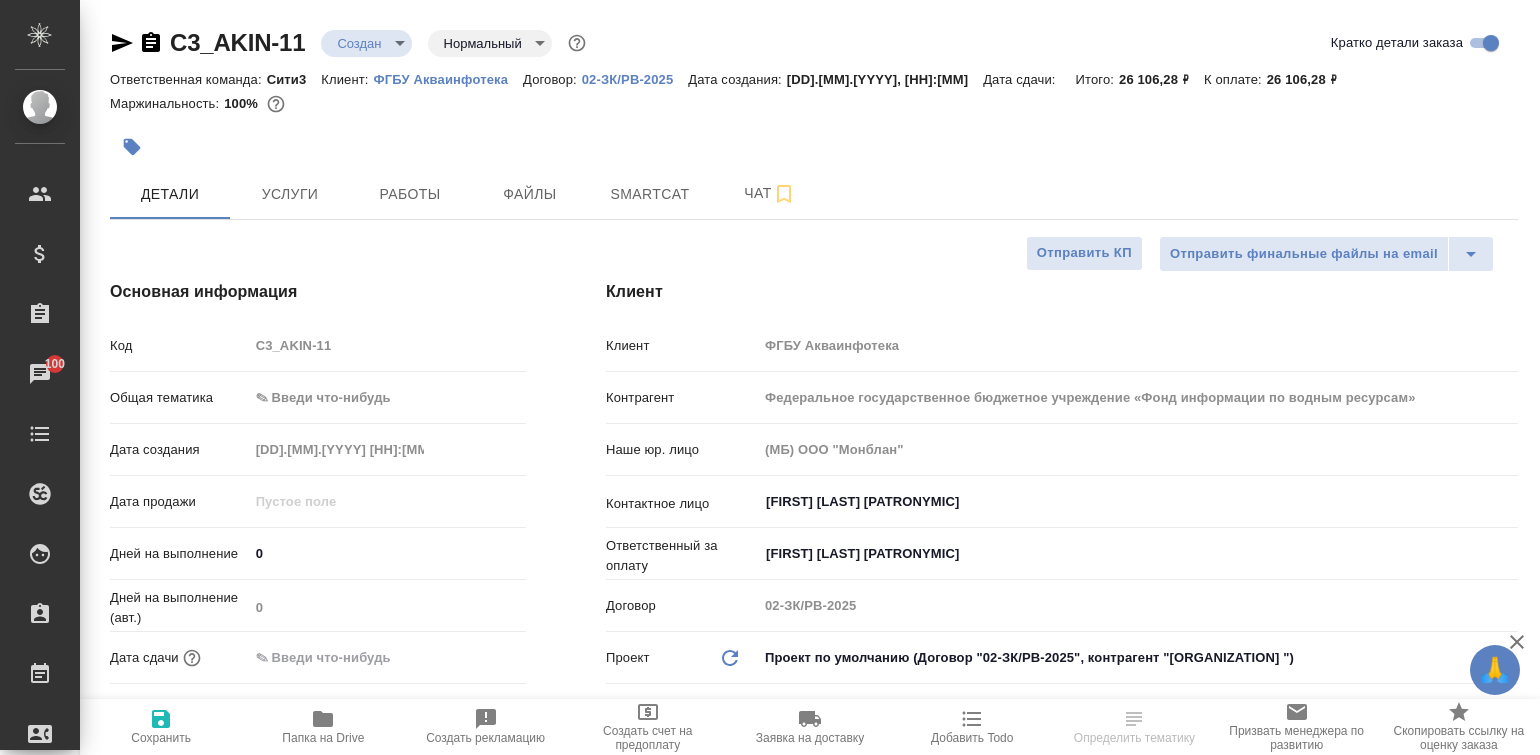 type on "x" 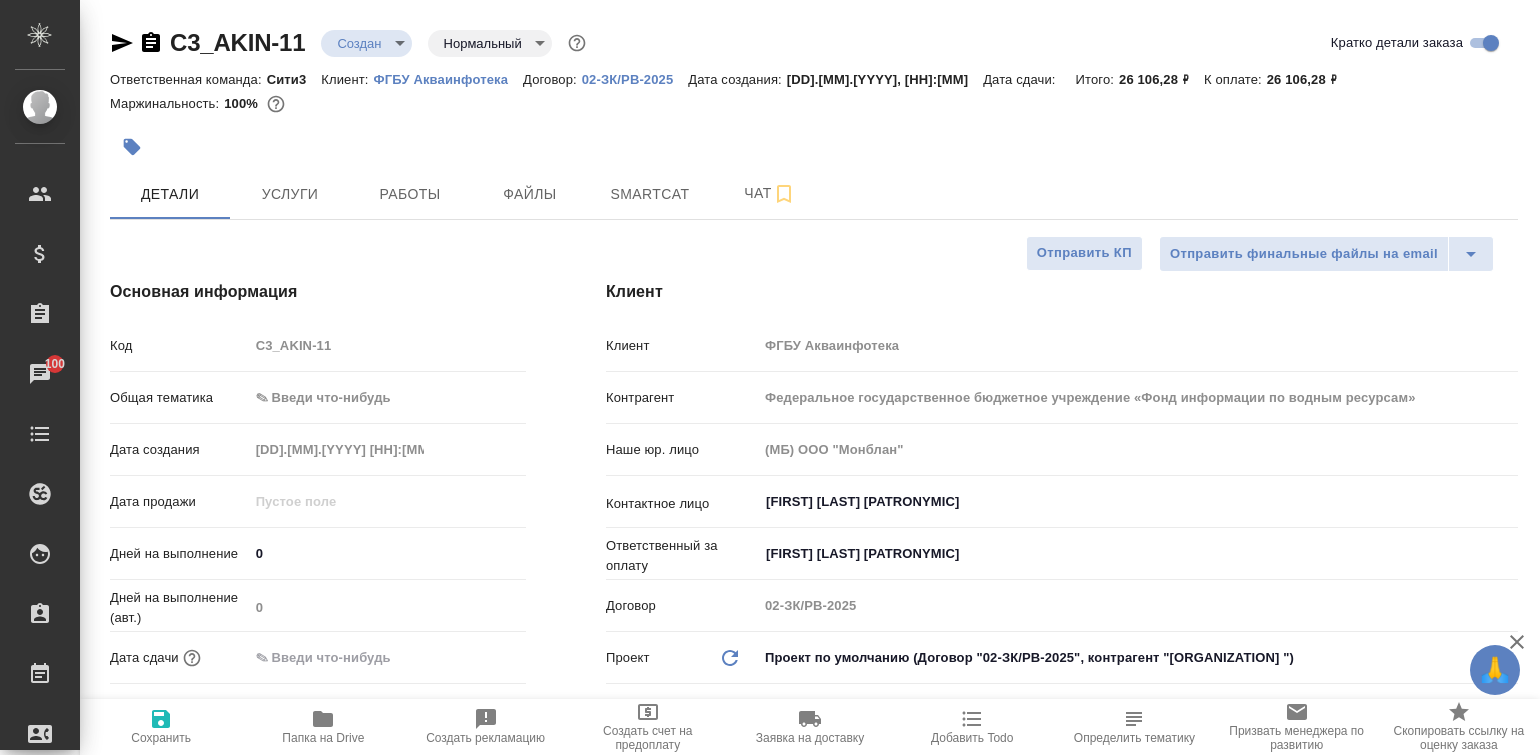 type on "x" 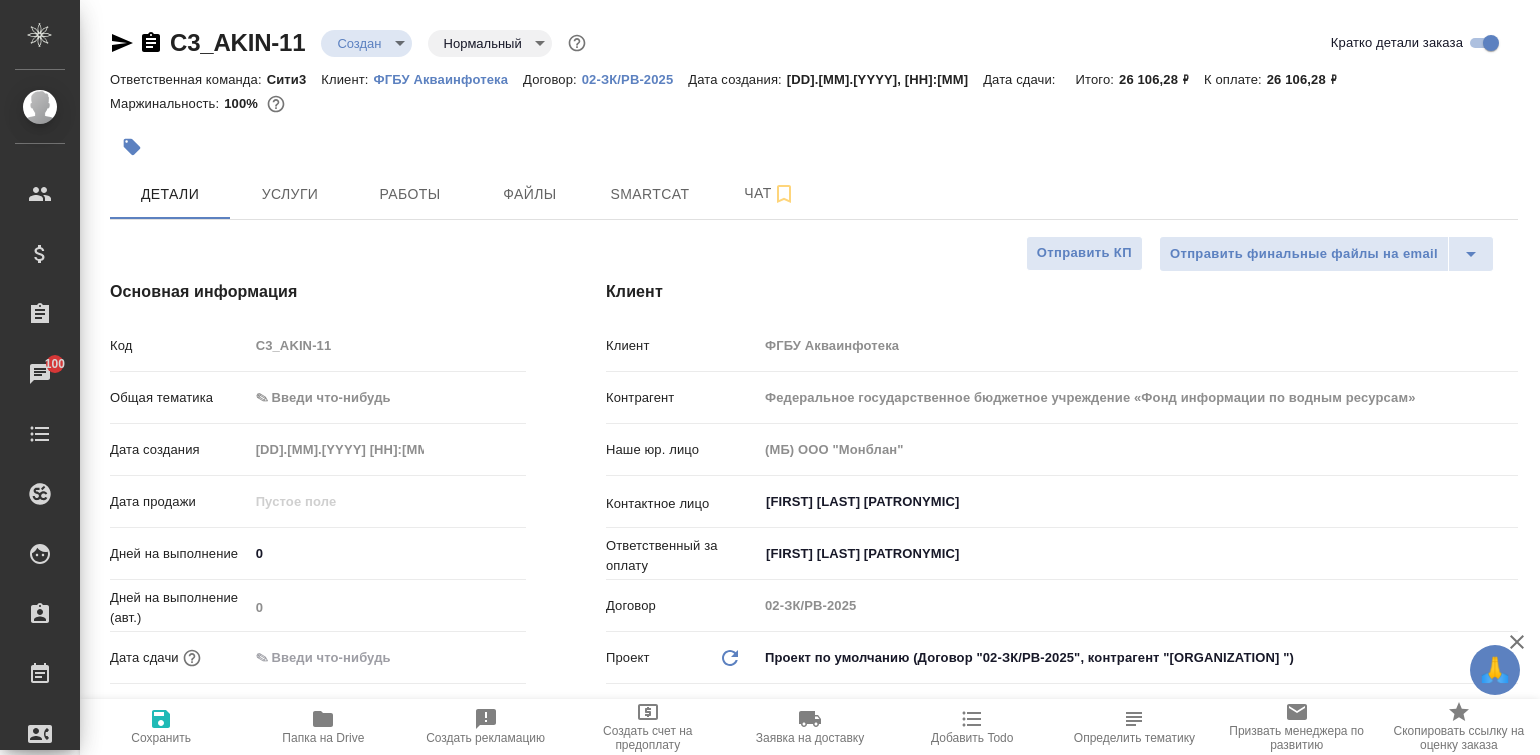 type on "x" 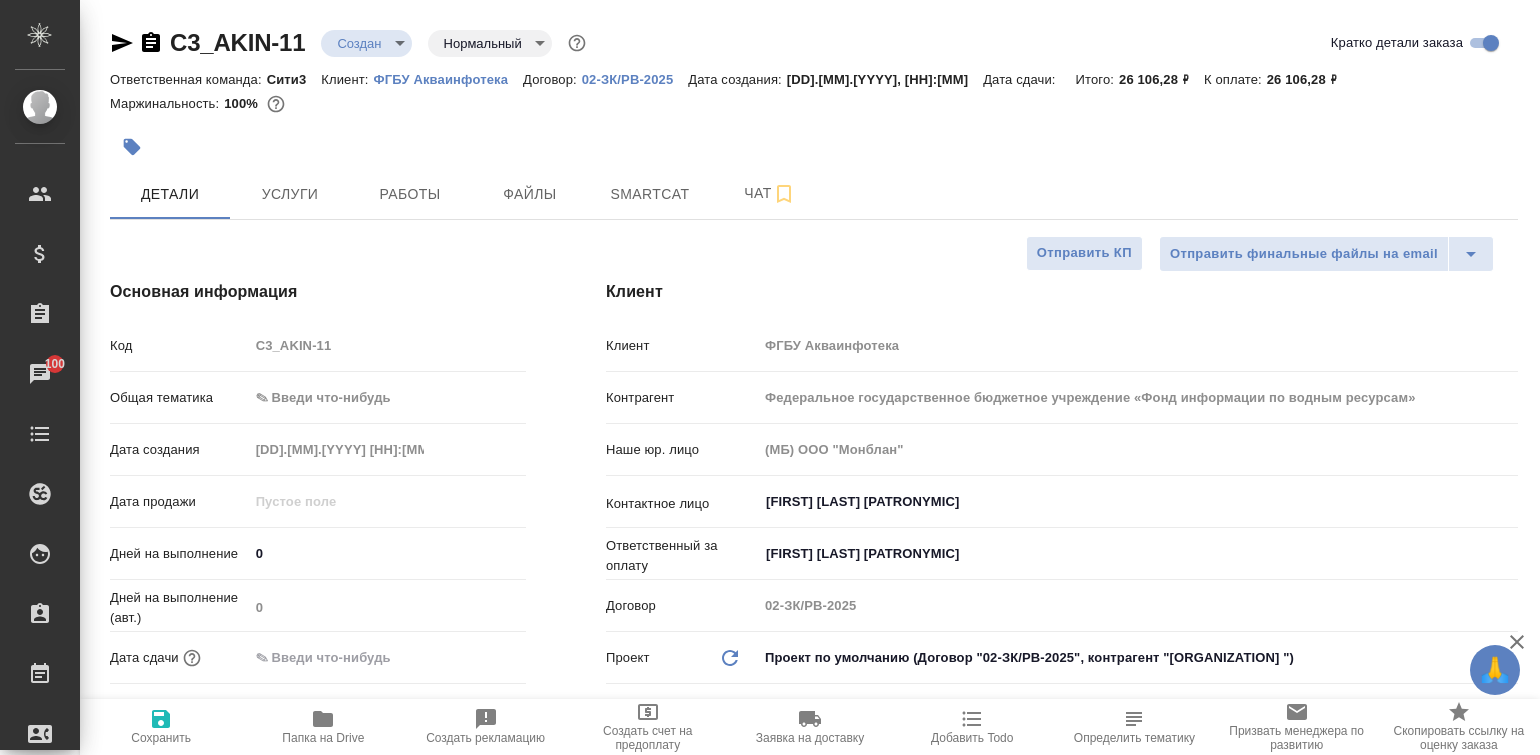 type on "x" 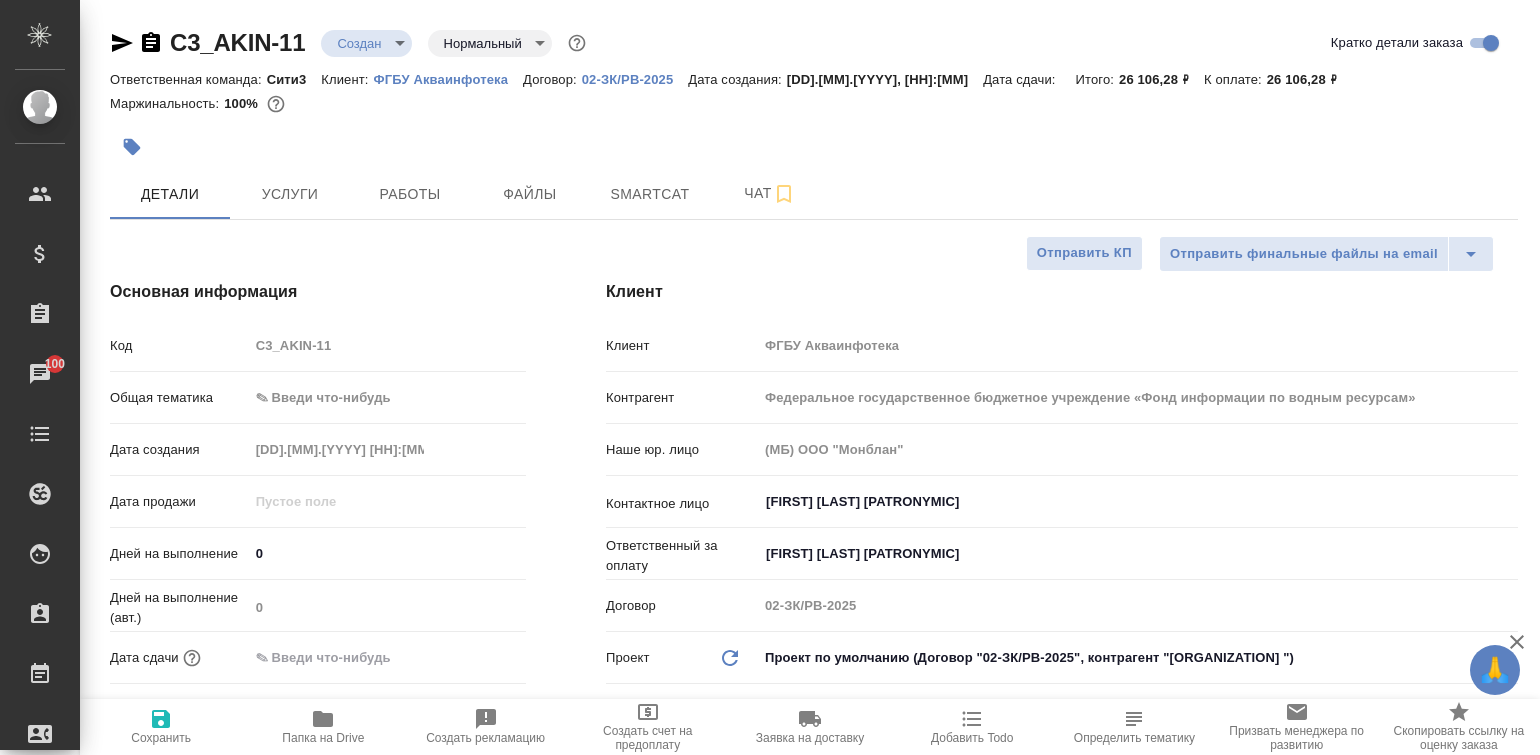type on "x" 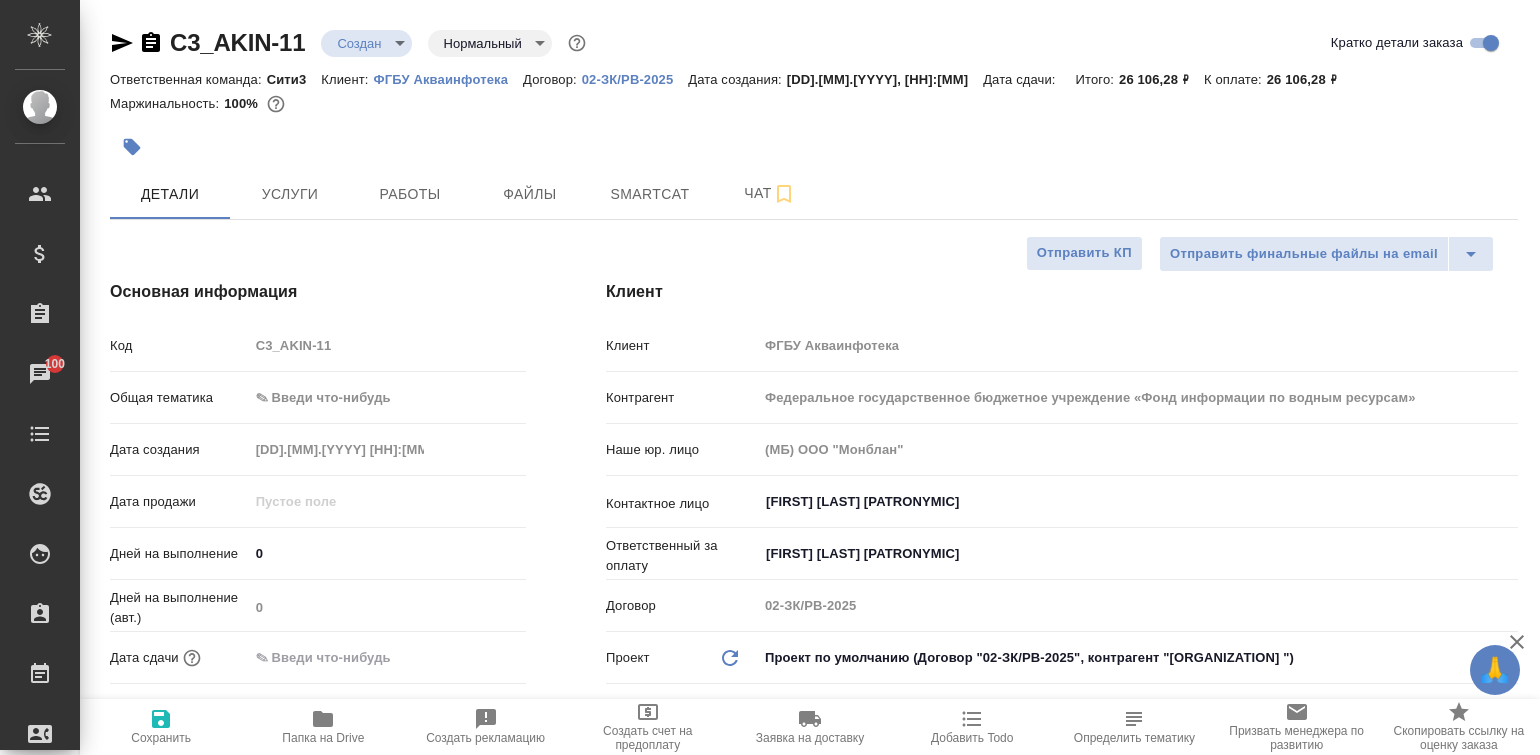 type on "x" 